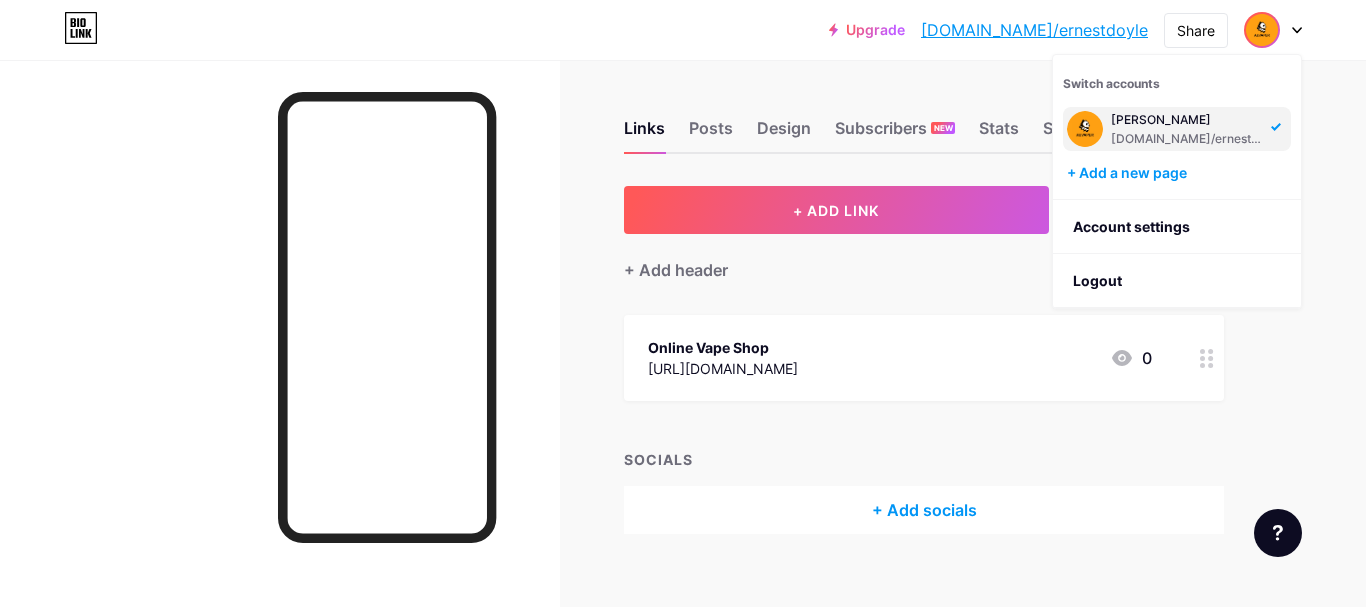 scroll, scrollTop: 0, scrollLeft: 0, axis: both 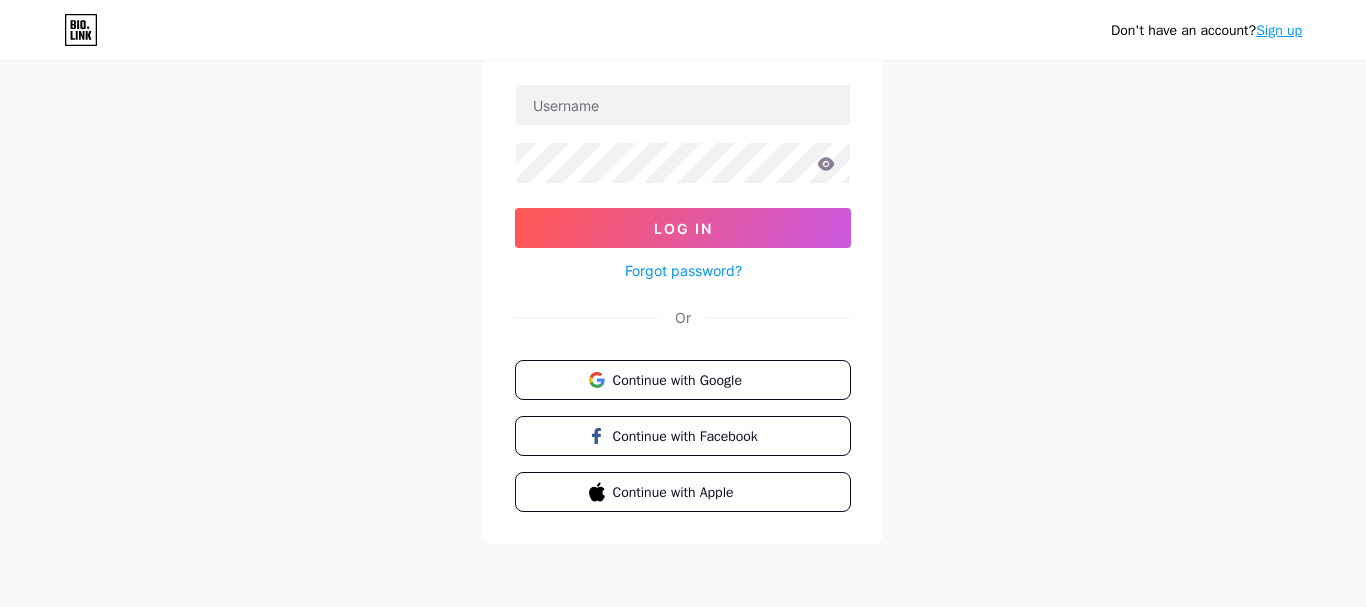 click on "Sign up" at bounding box center (1279, 30) 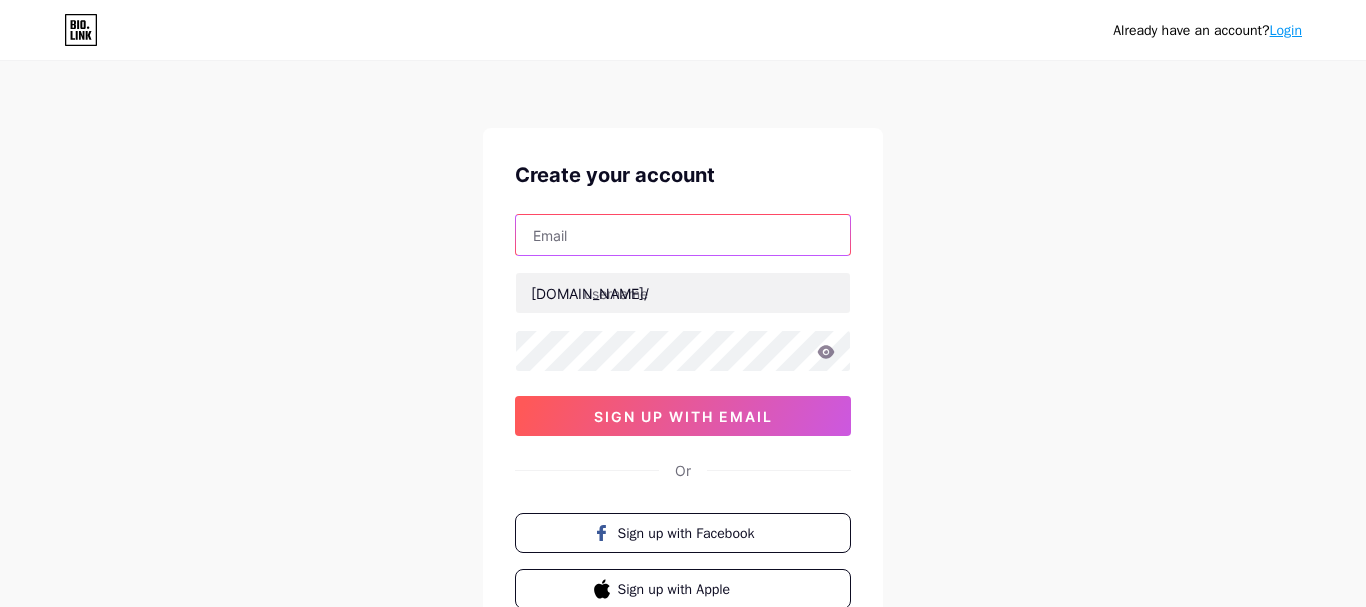 click at bounding box center [683, 235] 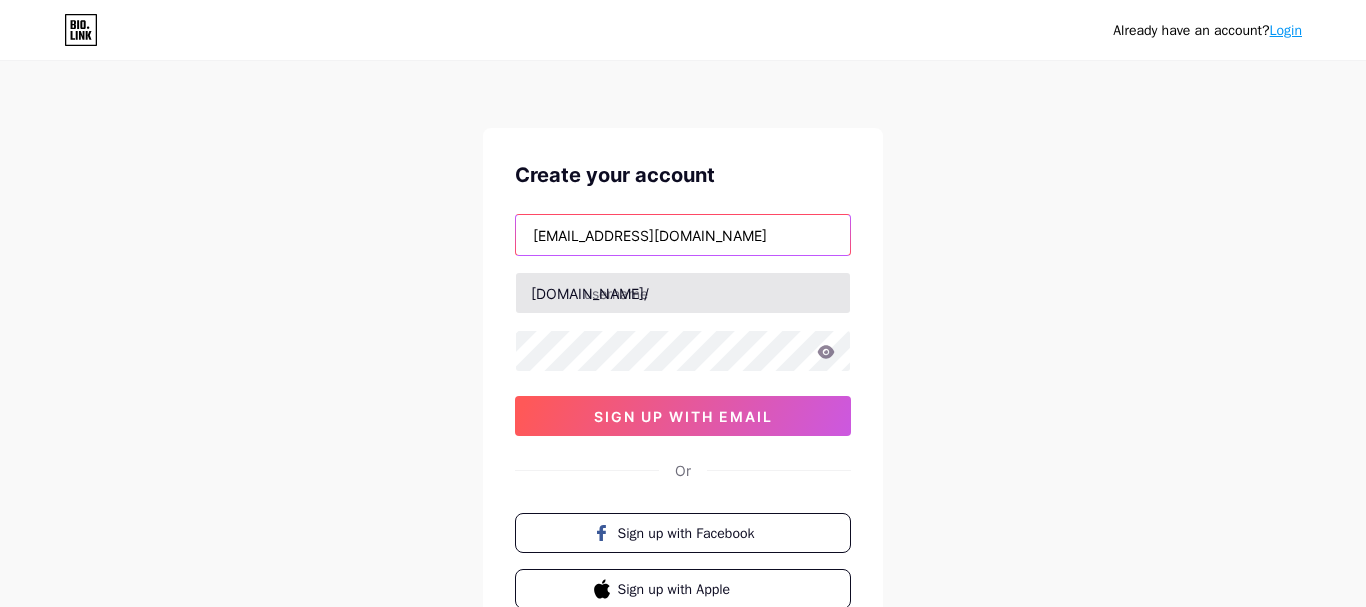 type on "[EMAIL_ADDRESS][DOMAIN_NAME]" 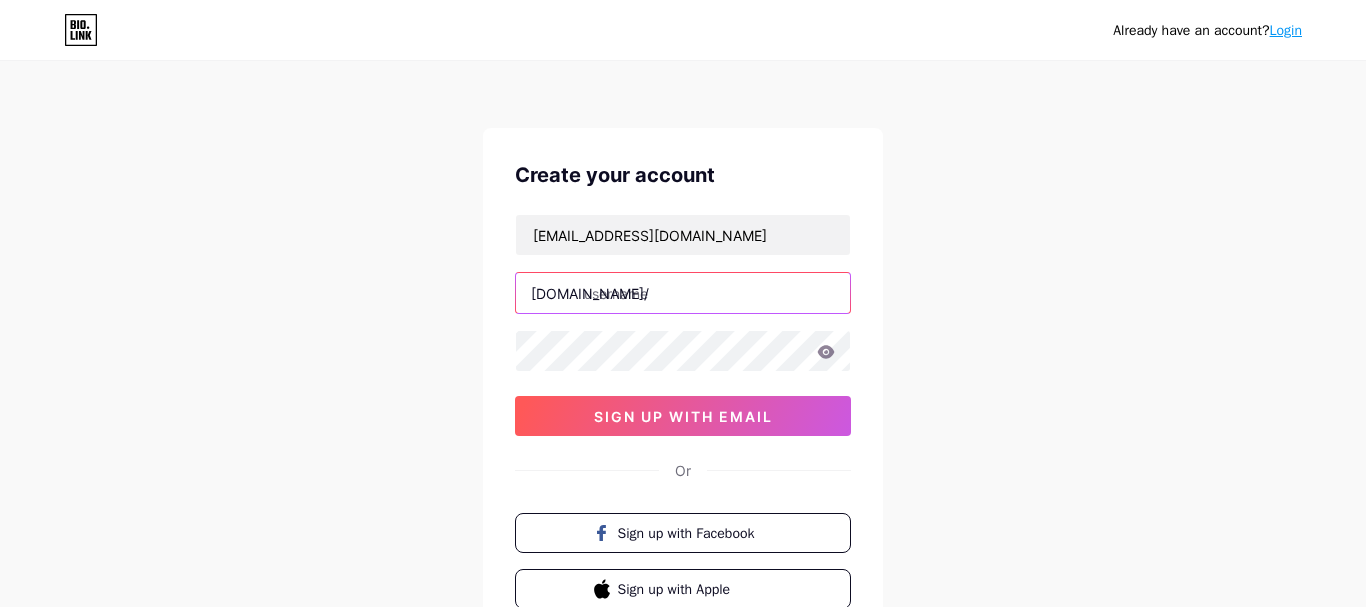 click at bounding box center [683, 293] 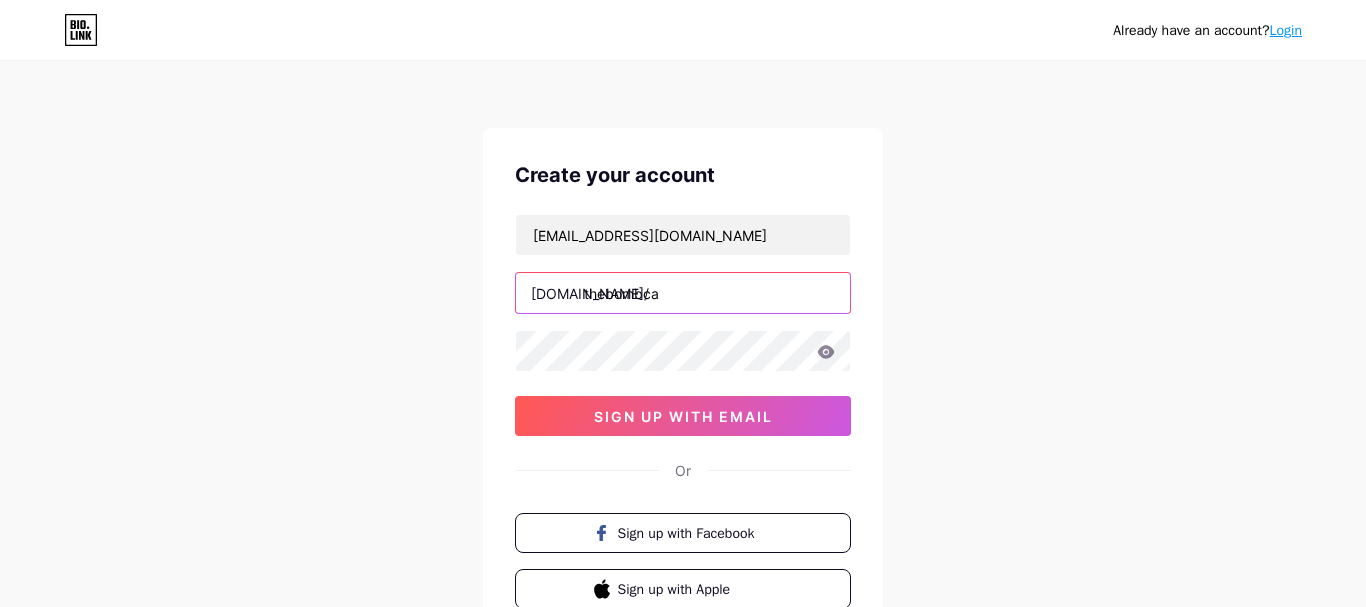 type on "thebombca" 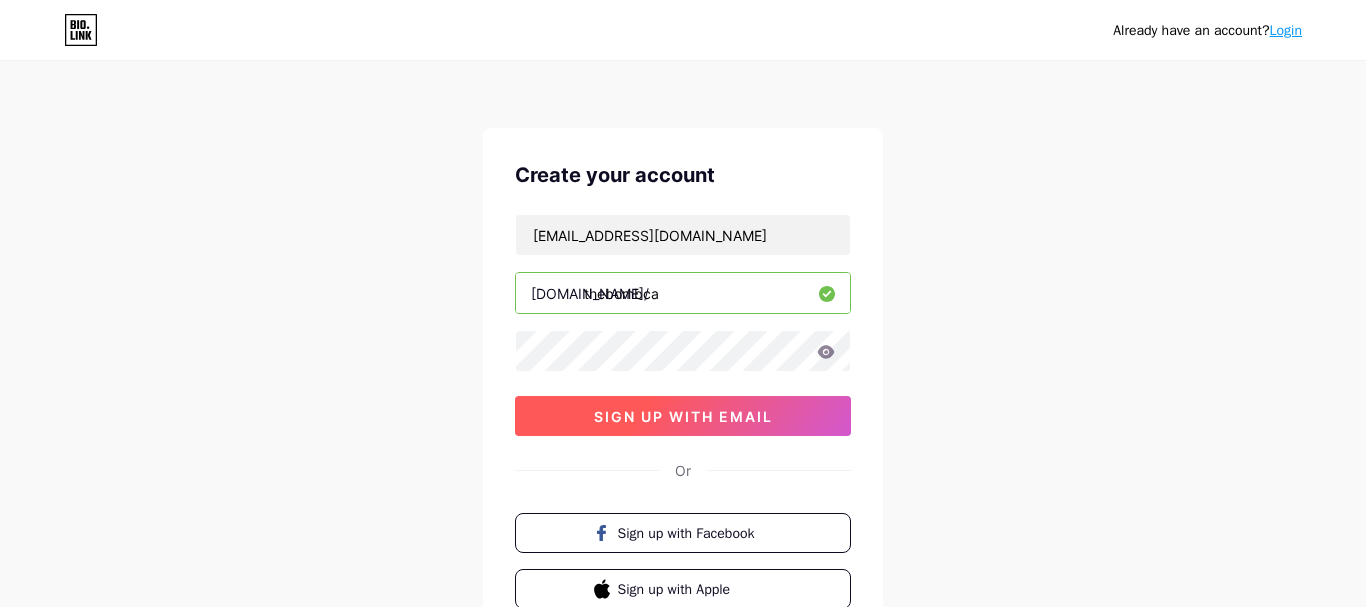 click on "sign up with email" at bounding box center [683, 416] 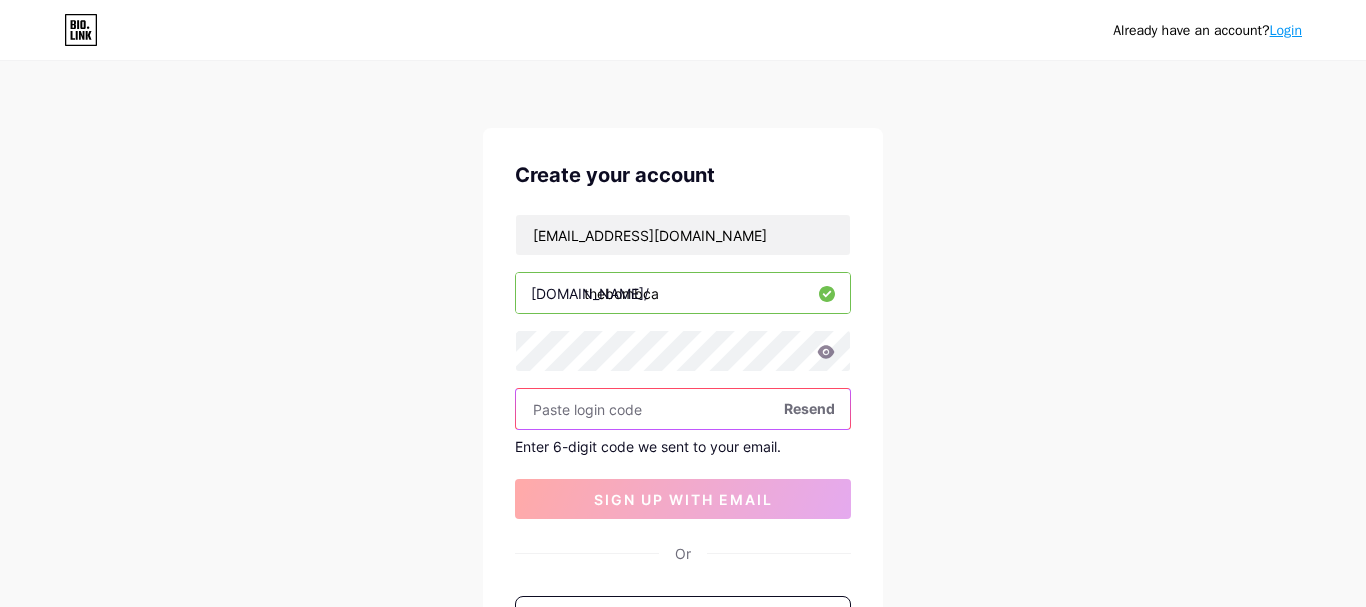 paste on "580688" 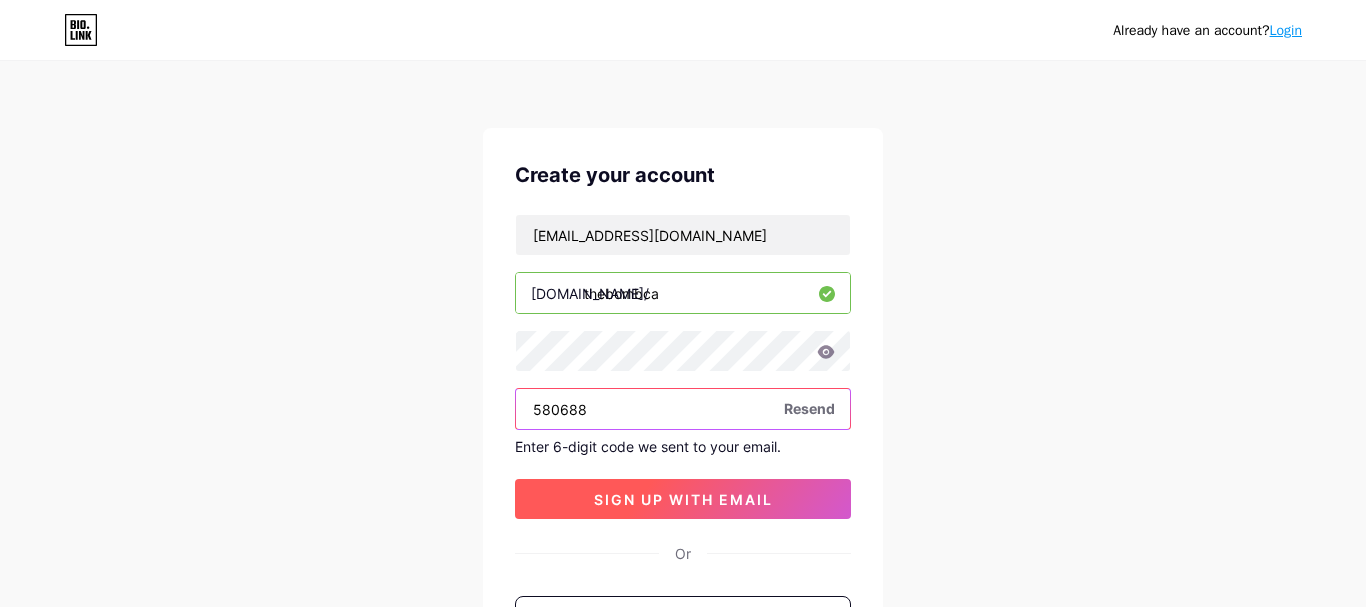type on "580688" 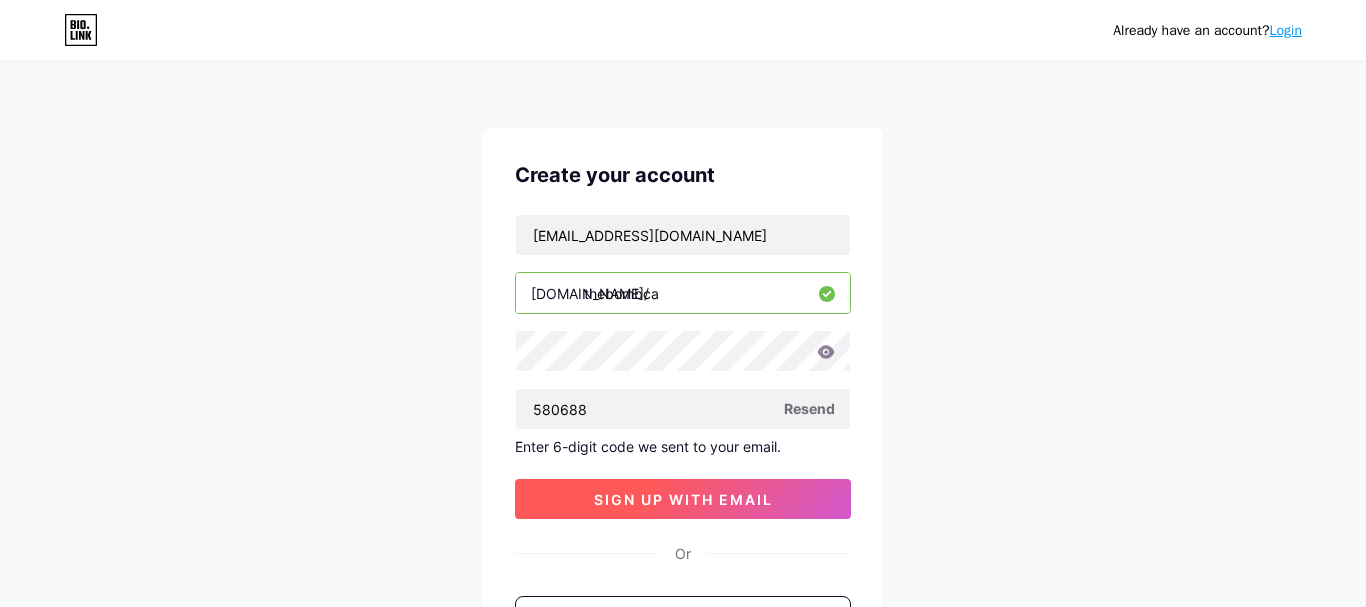 click on "sign up with email" at bounding box center (683, 499) 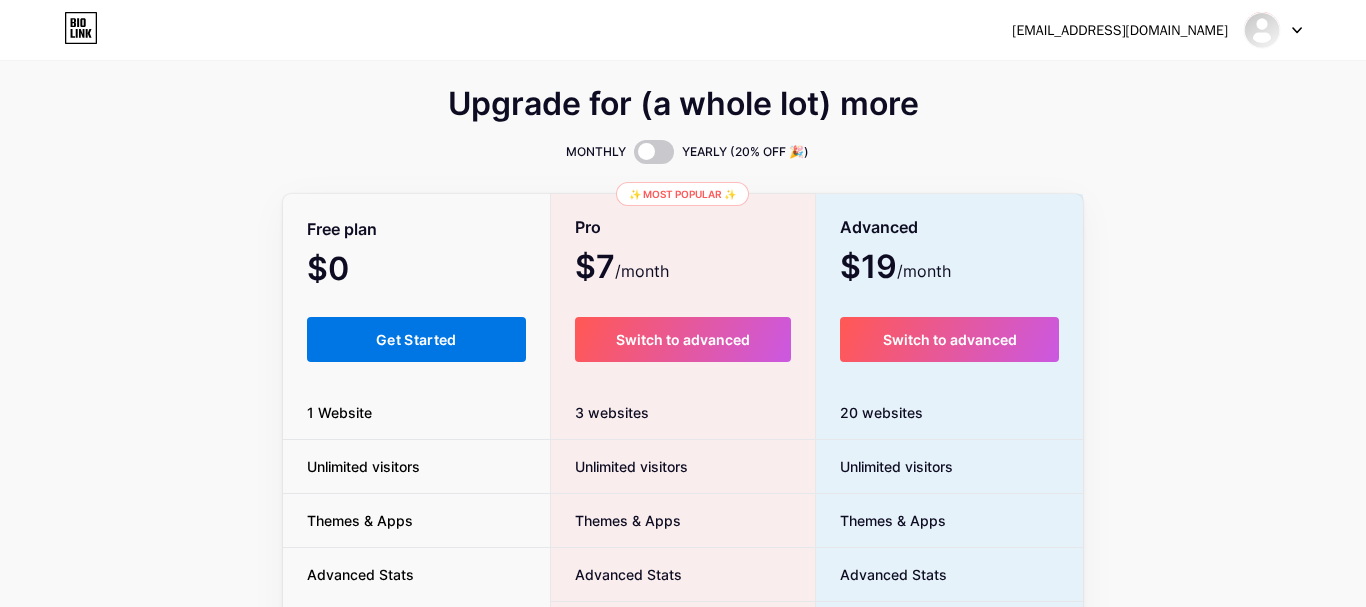 click on "Get Started" at bounding box center [416, 339] 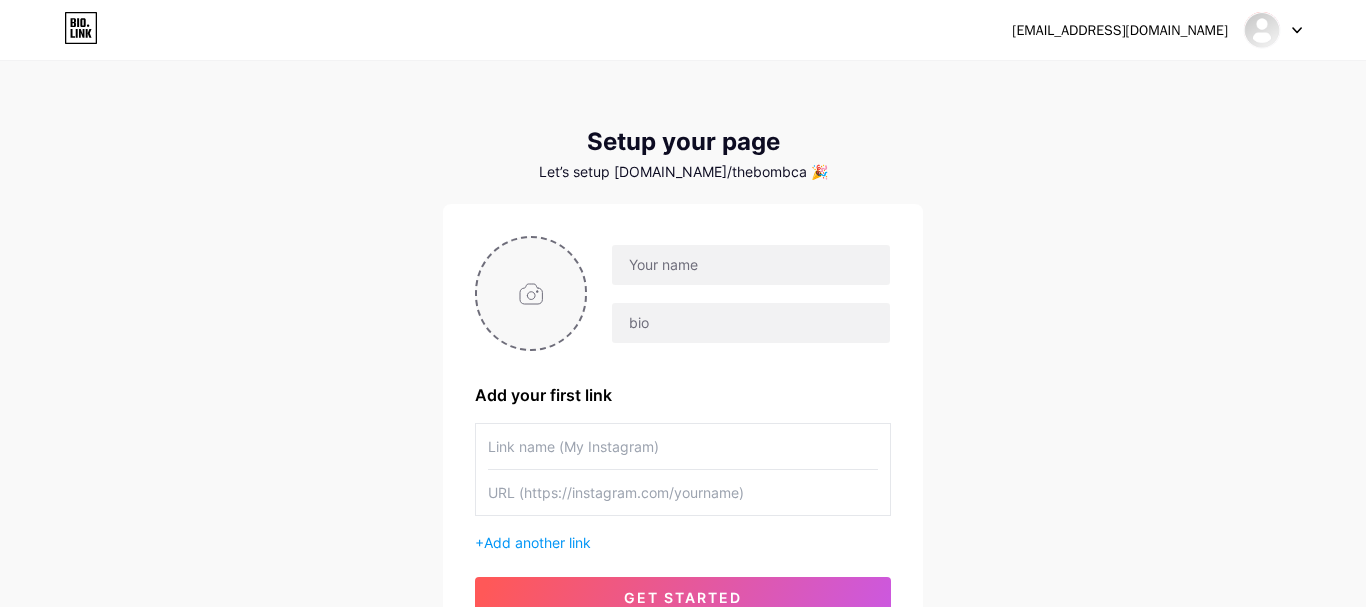 click at bounding box center (531, 293) 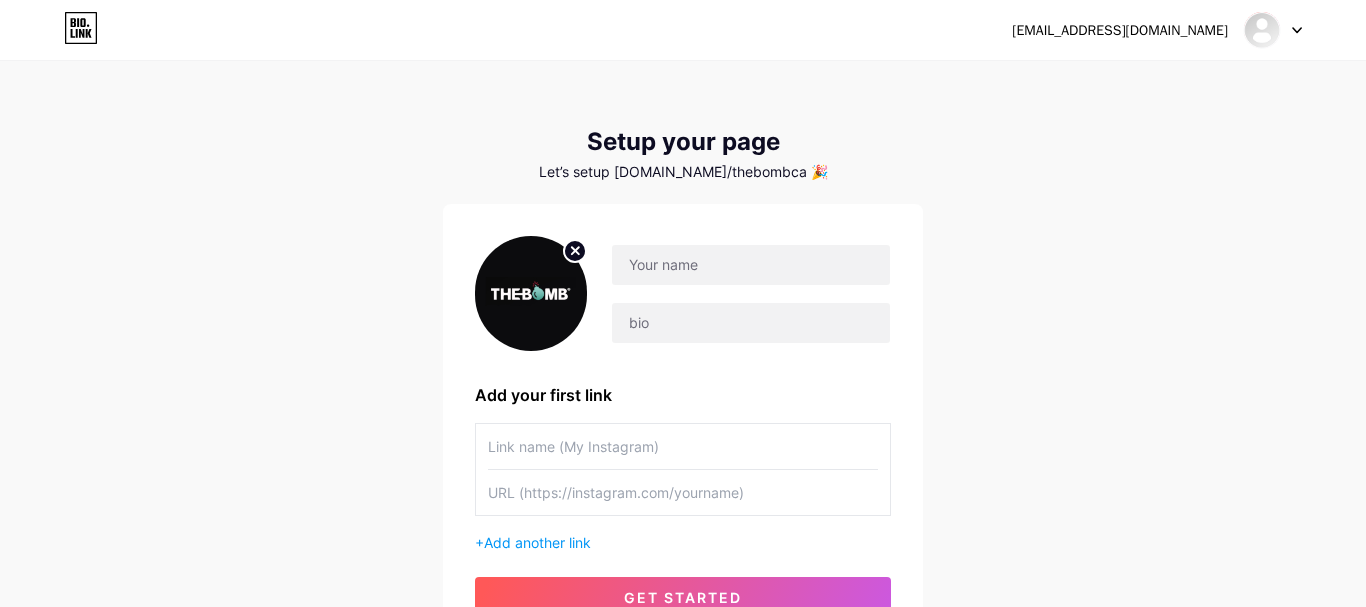 click at bounding box center (683, 446) 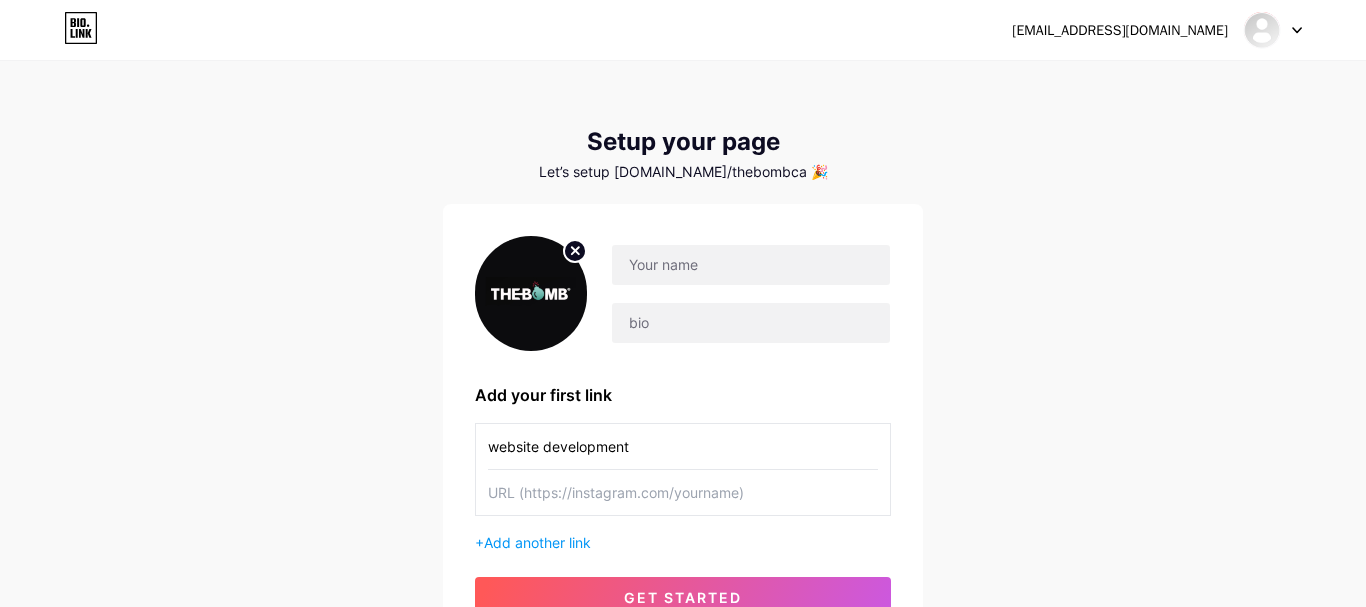 type on "website development" 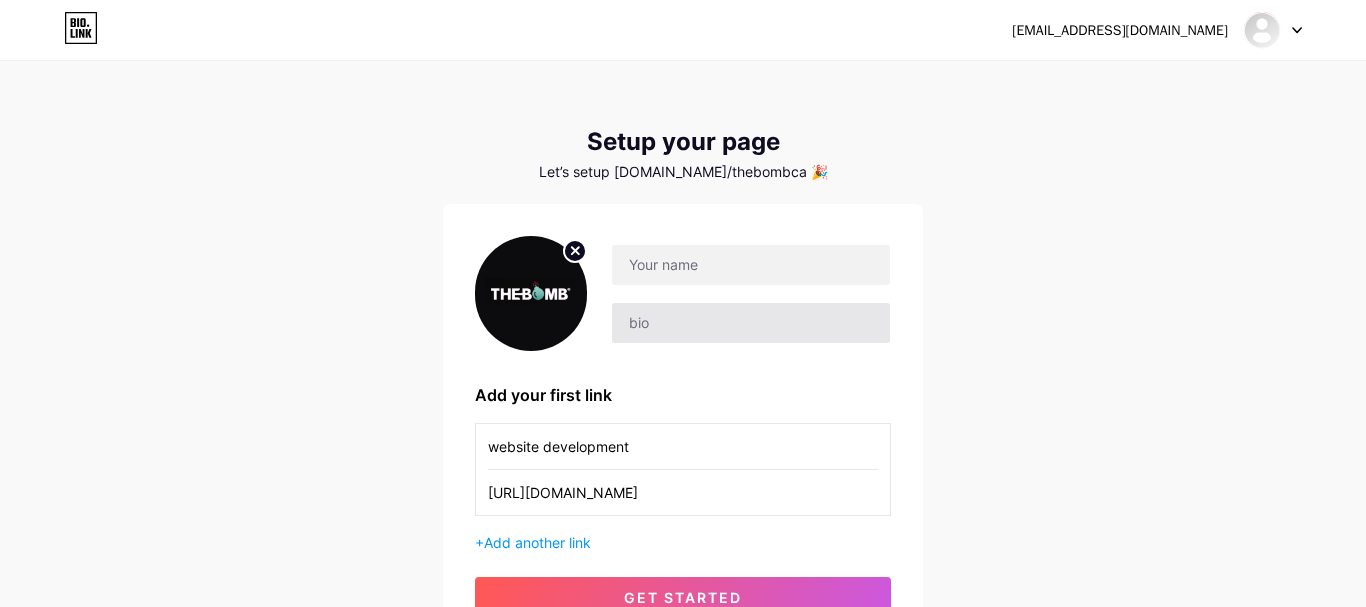 type on "[URL][DOMAIN_NAME]" 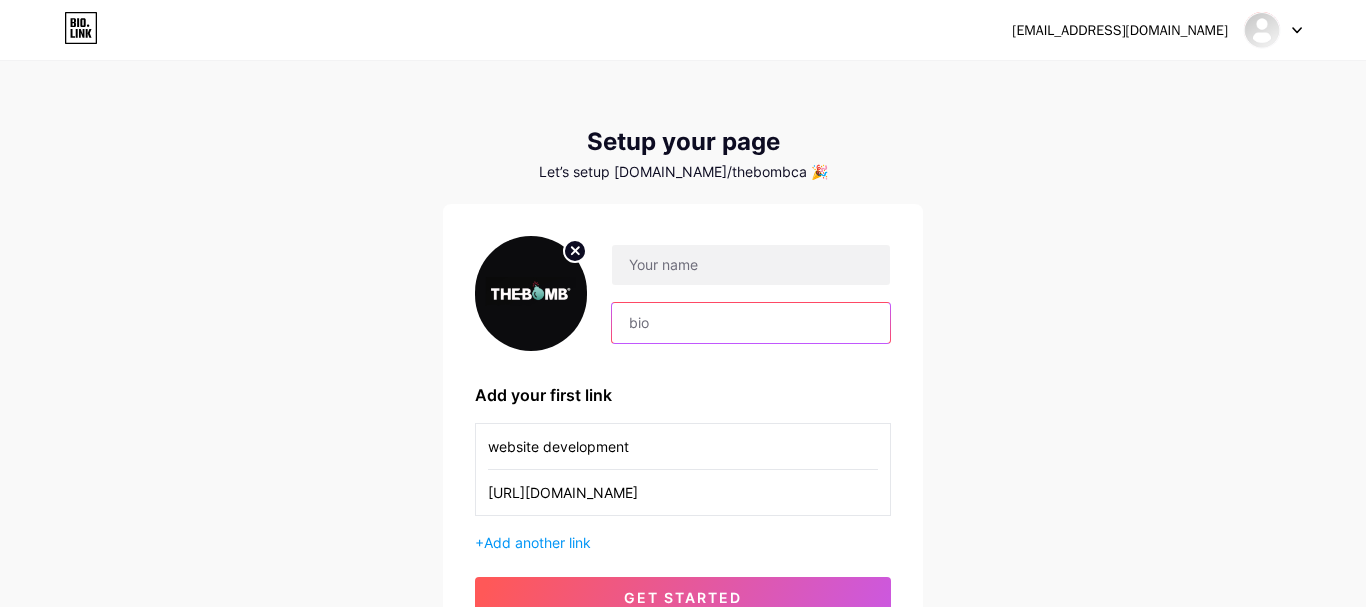 click at bounding box center [751, 323] 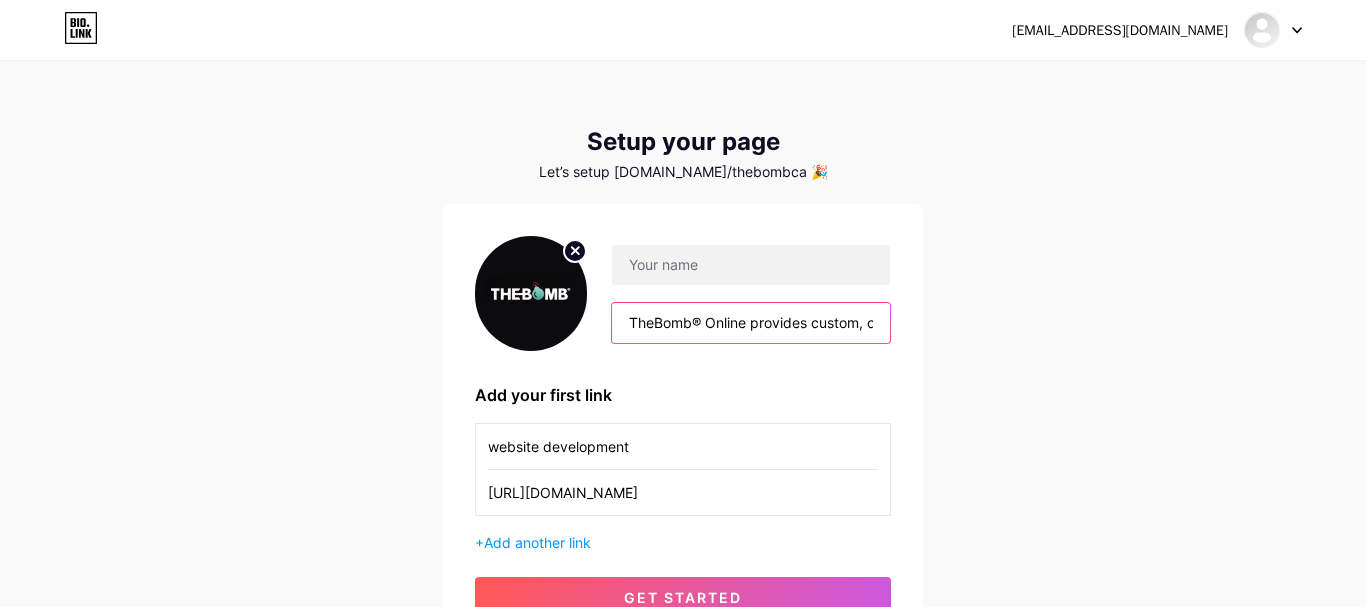 scroll, scrollTop: 0, scrollLeft: 545, axis: horizontal 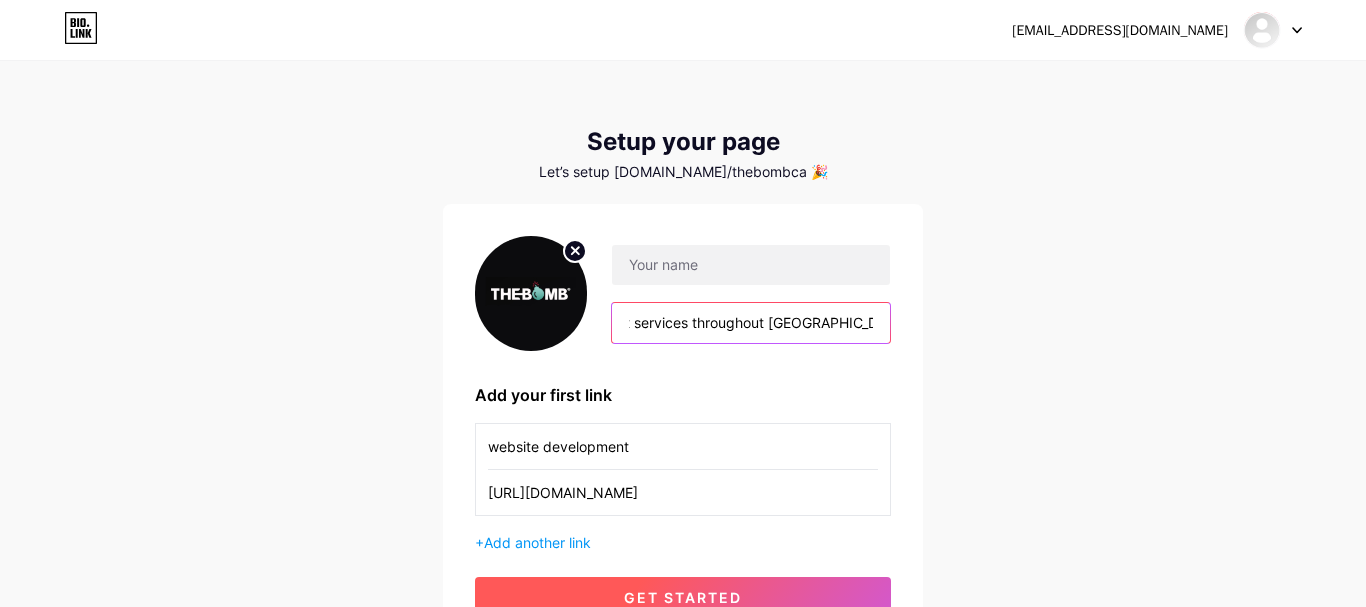 type on "TheBomb® Online provides custom, cutting-edge website design and development services throughout [GEOGRAPHIC_DATA]." 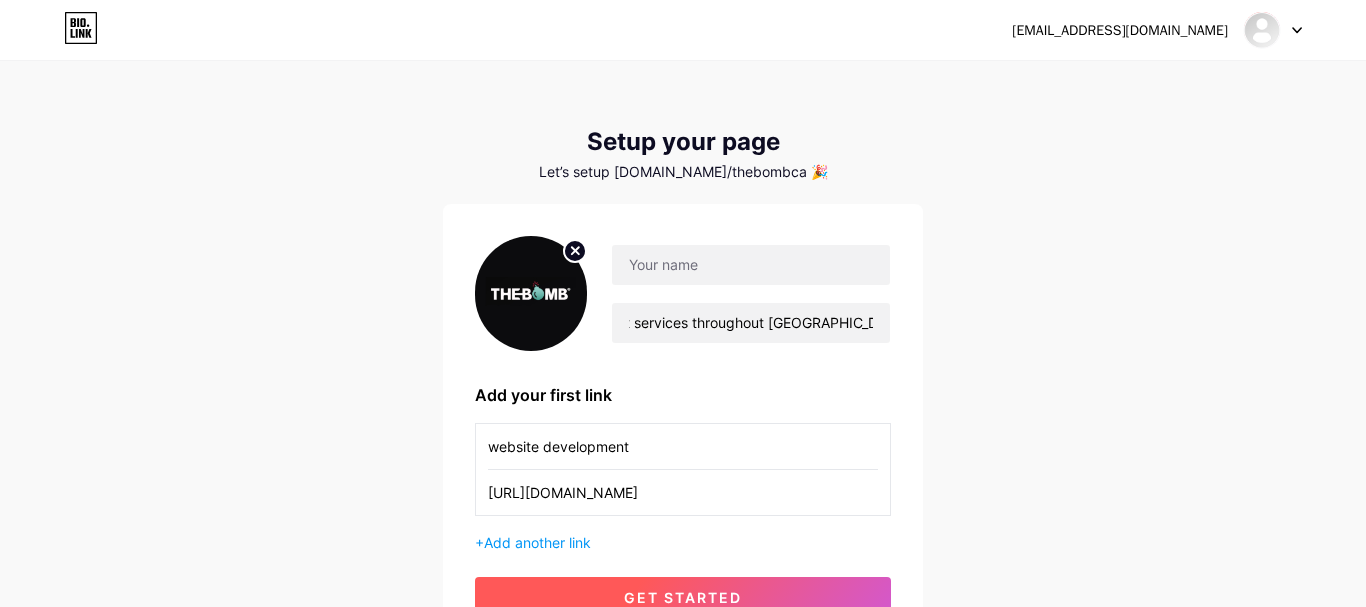 click on "get started" at bounding box center [683, 597] 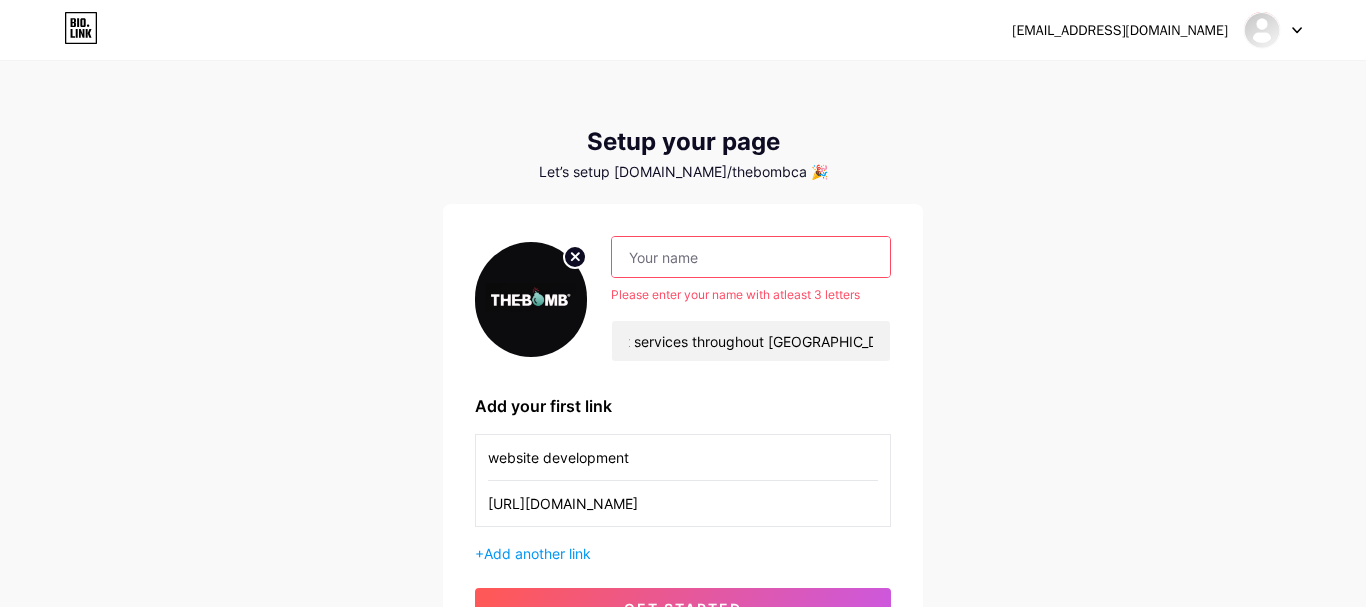 click at bounding box center (751, 257) 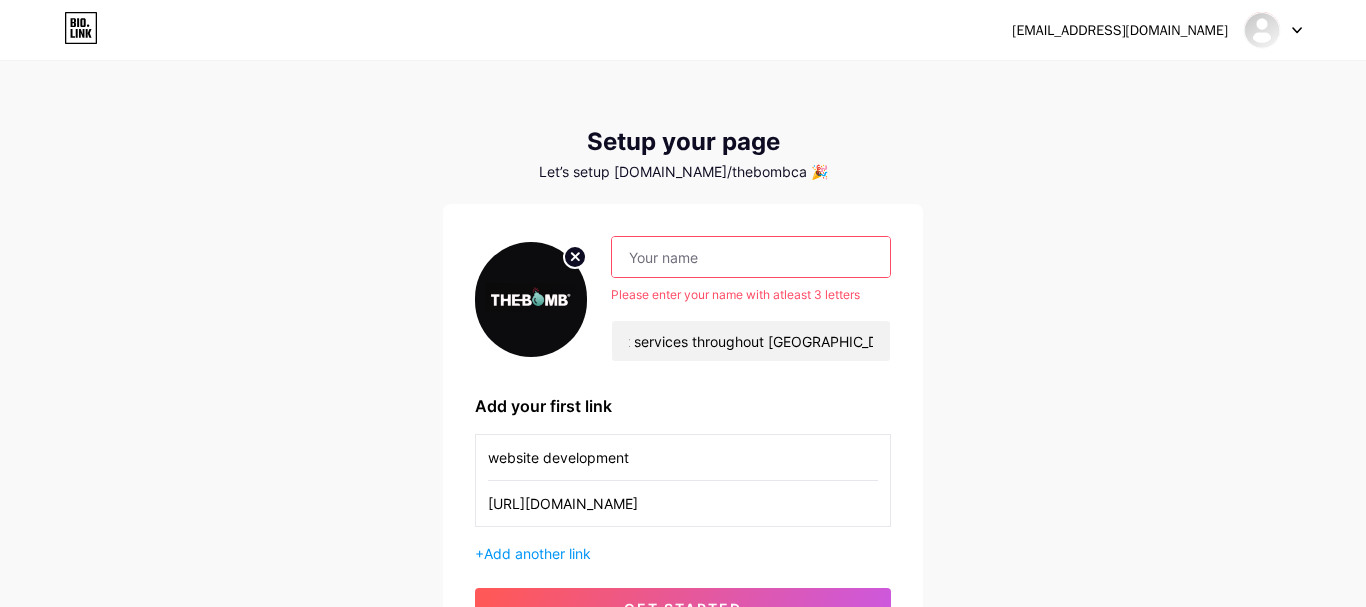 paste on "thebombca" 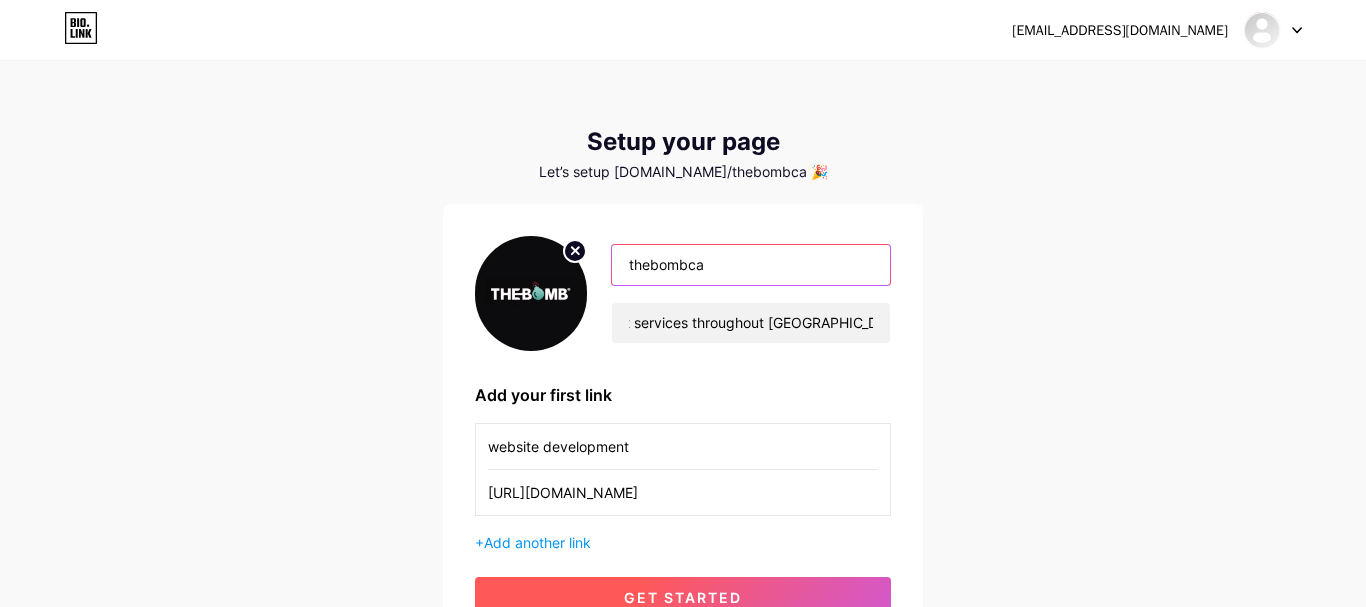 type on "thebombca" 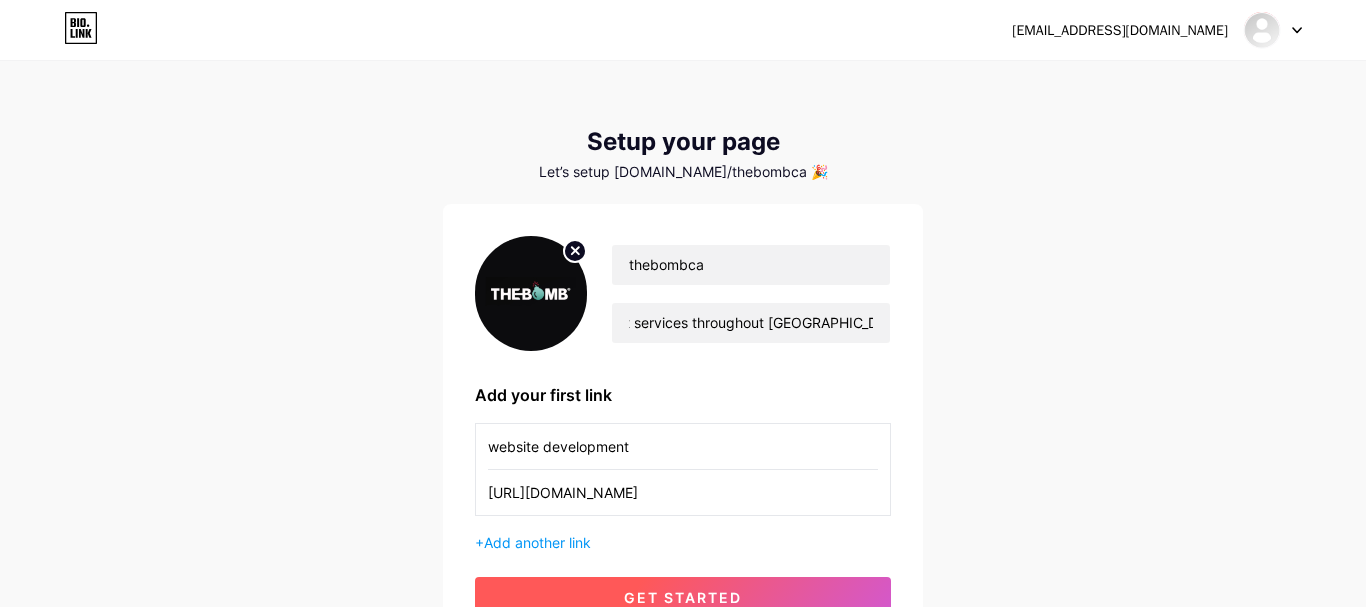 click on "get started" at bounding box center (683, 597) 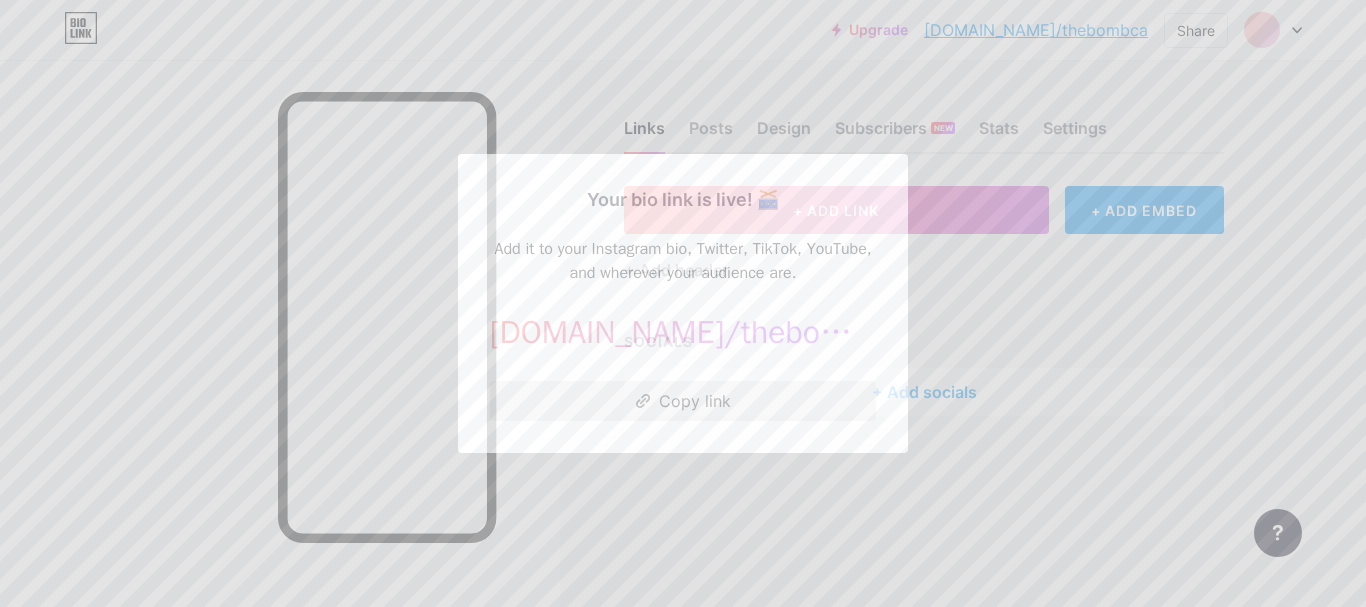 click on "Copy link" at bounding box center [683, 401] 